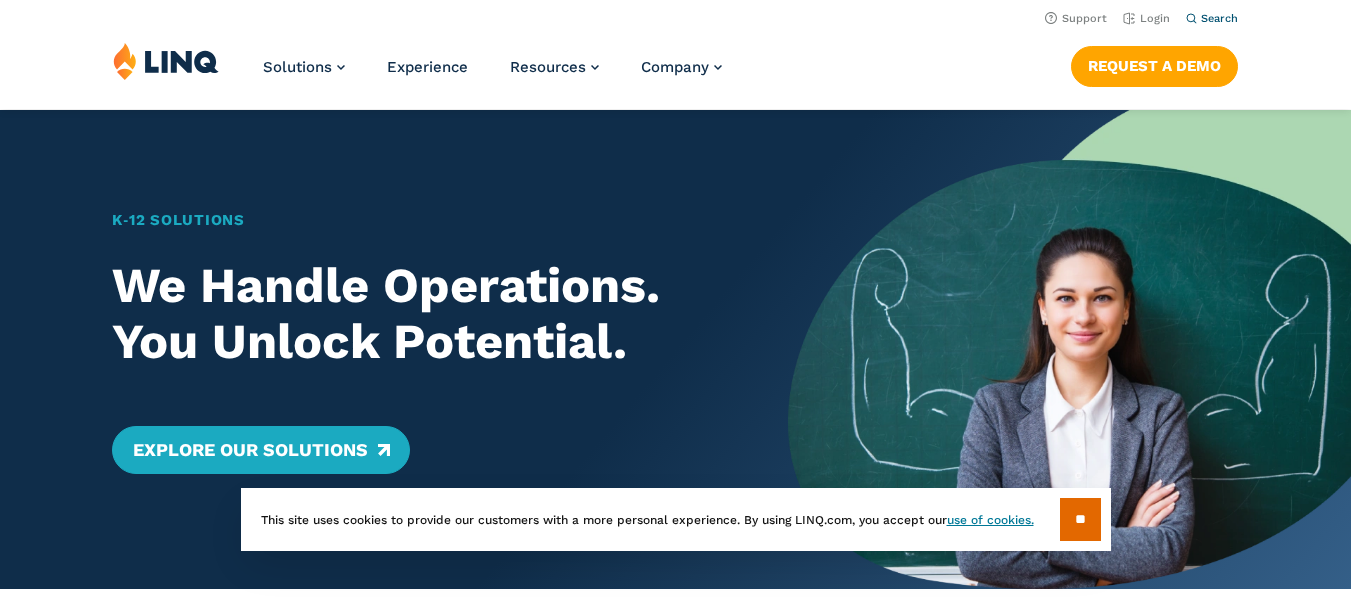 scroll, scrollTop: 0, scrollLeft: 0, axis: both 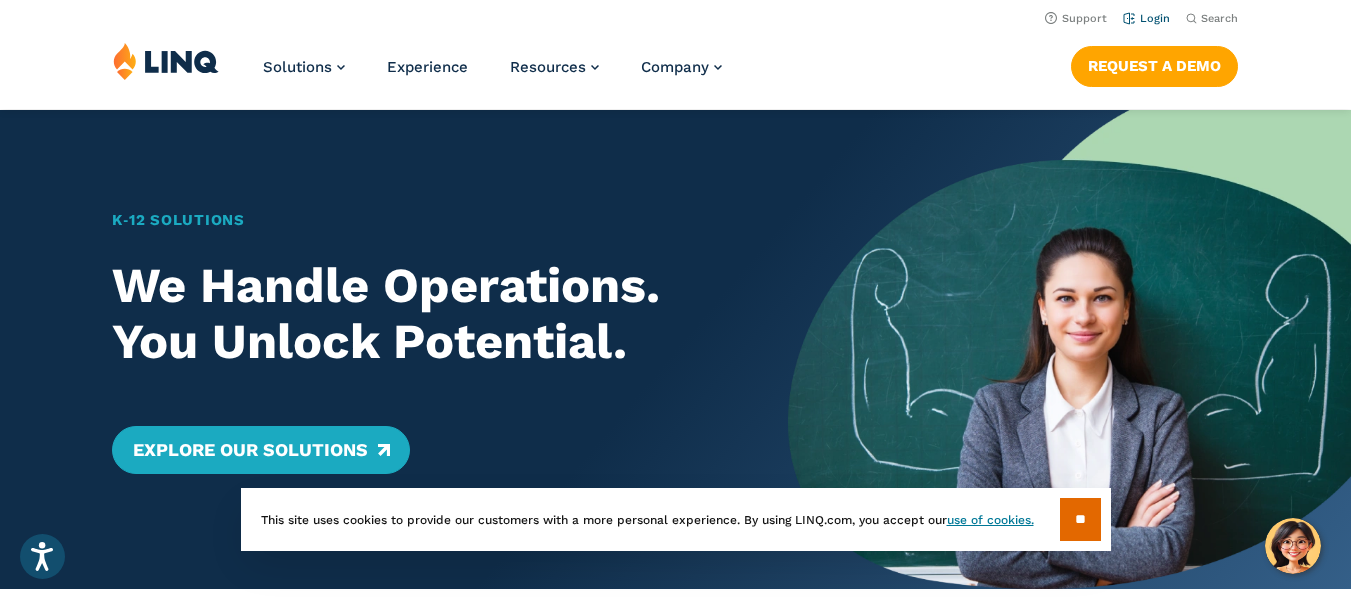 click on "Login" at bounding box center [1146, 18] 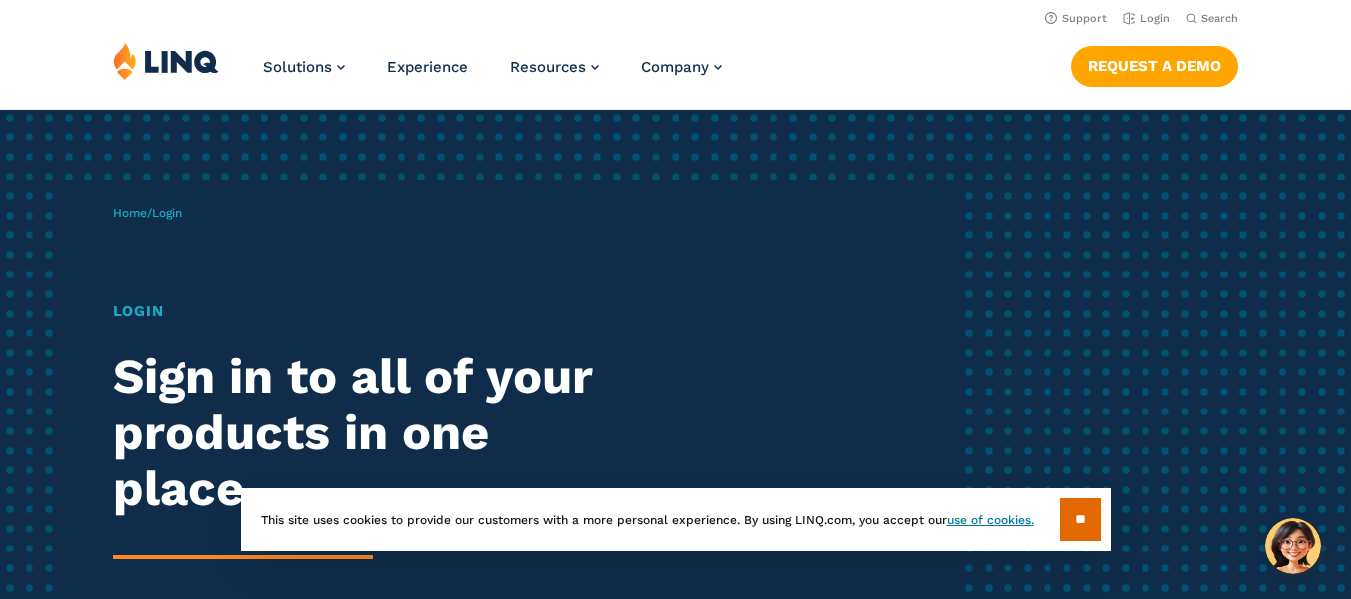 scroll, scrollTop: 0, scrollLeft: 0, axis: both 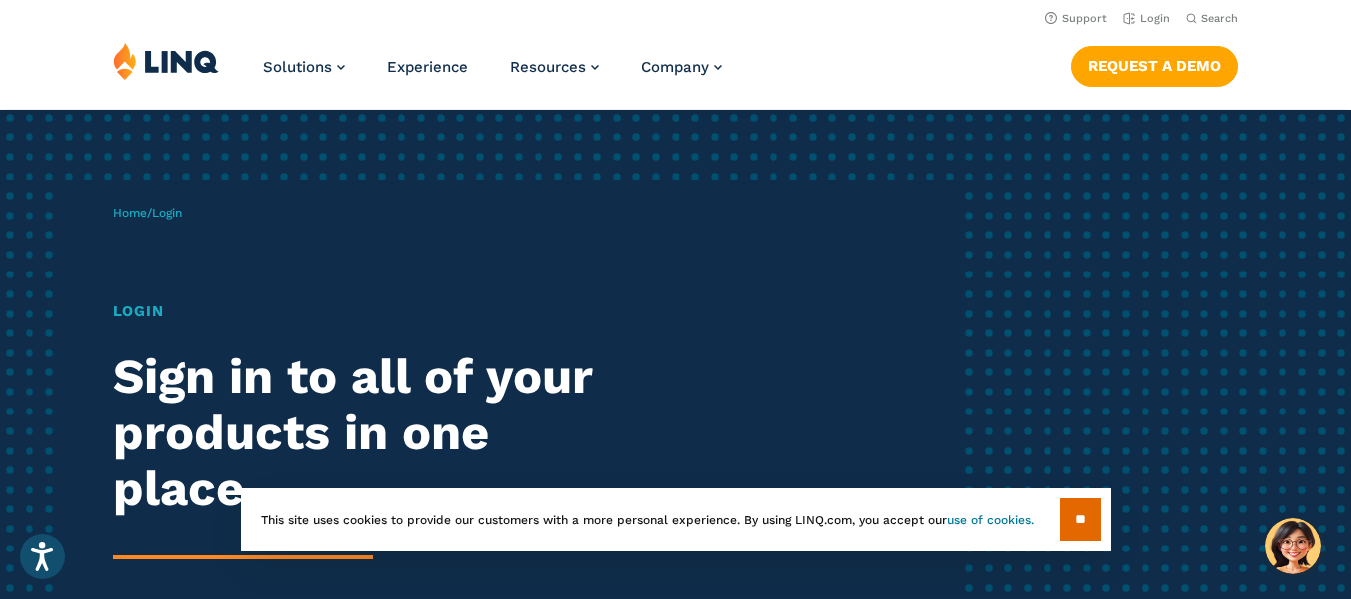 click on "use of cookies." at bounding box center (990, 520) 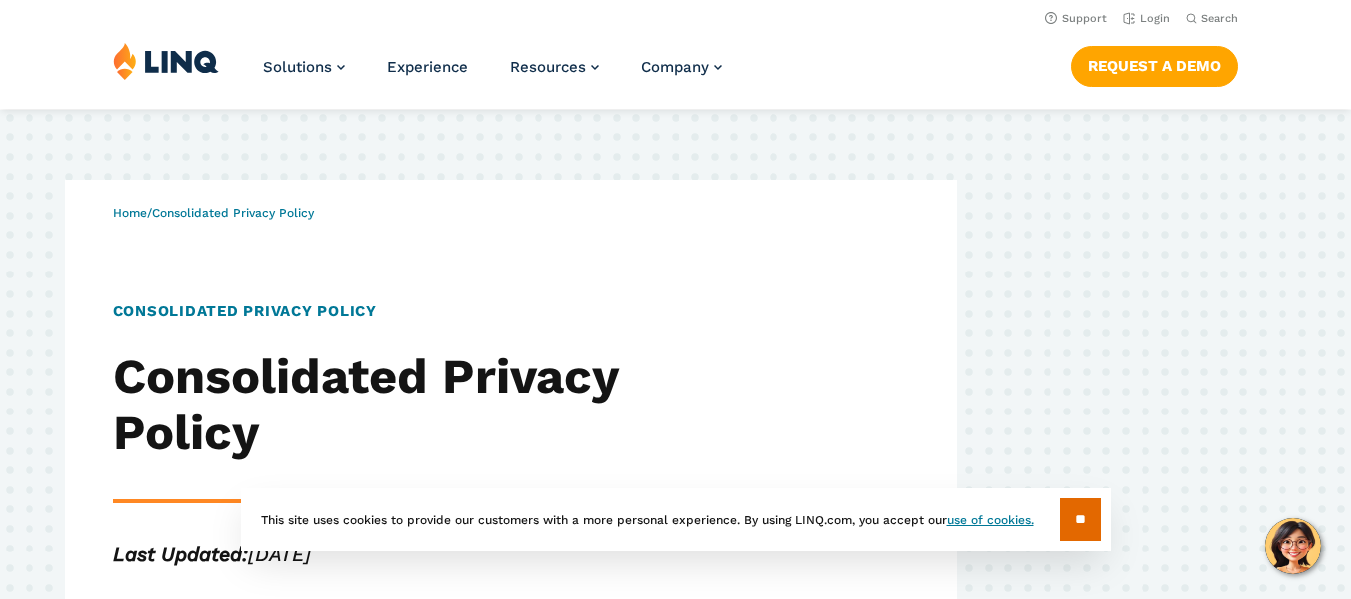 scroll, scrollTop: 0, scrollLeft: 0, axis: both 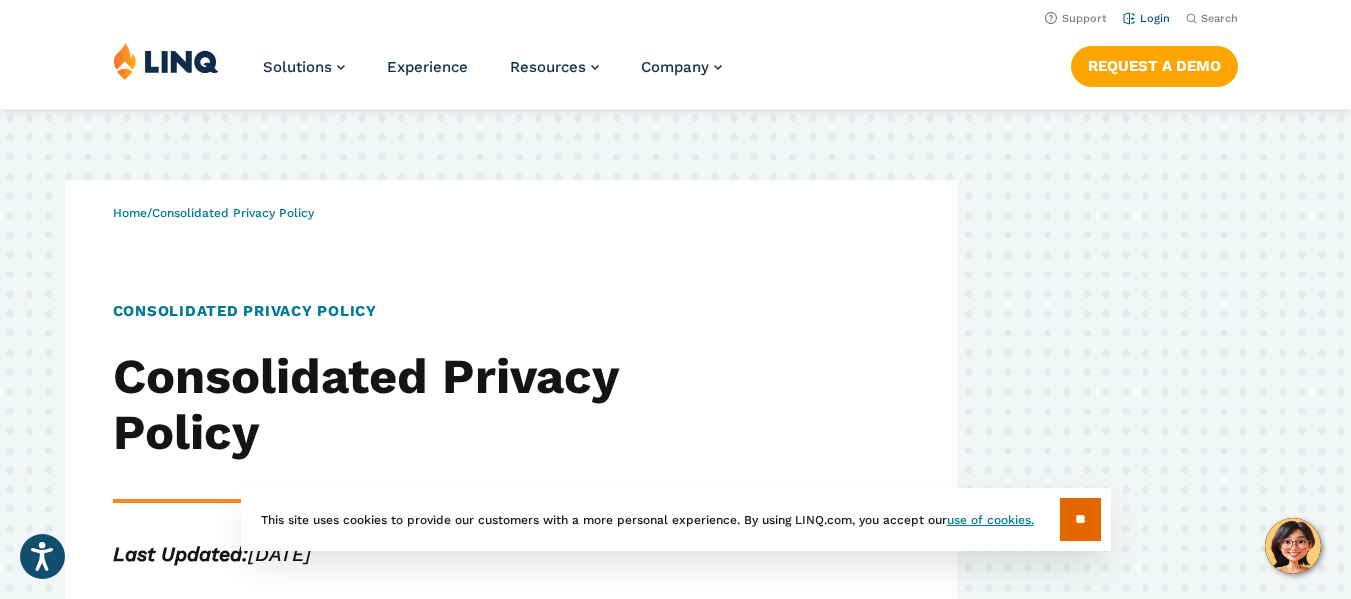 click on "Login" at bounding box center (1146, 18) 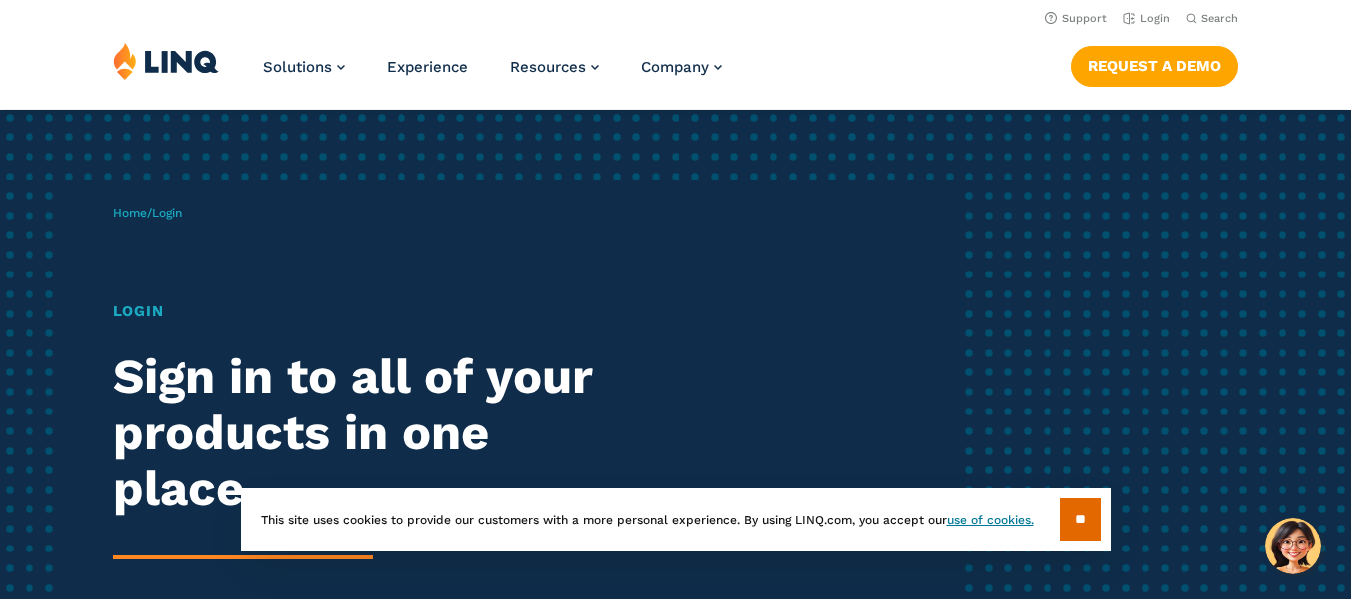 scroll, scrollTop: 0, scrollLeft: 0, axis: both 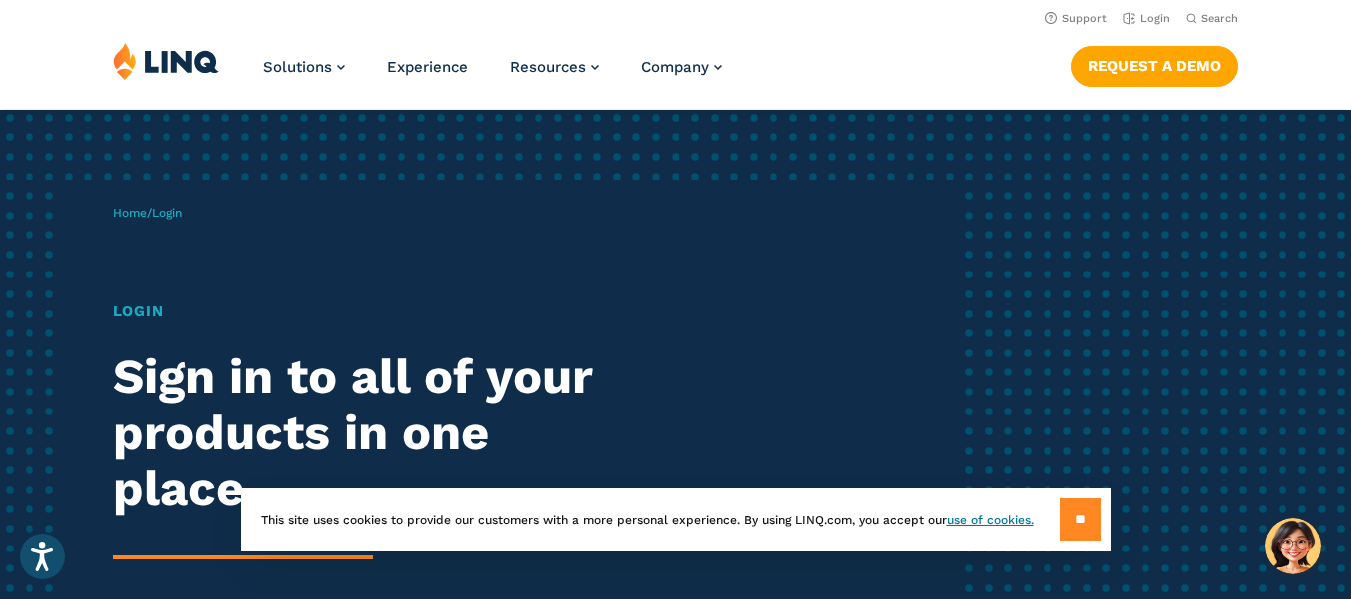 click on "**" at bounding box center [1080, 519] 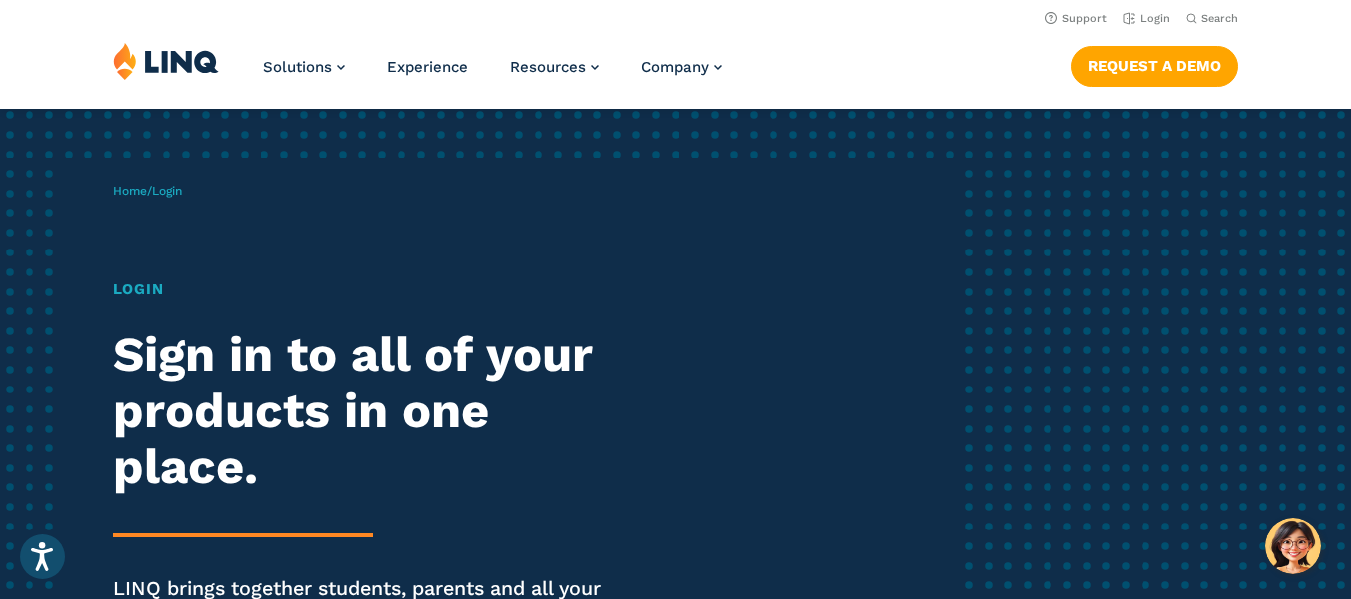 scroll, scrollTop: 0, scrollLeft: 0, axis: both 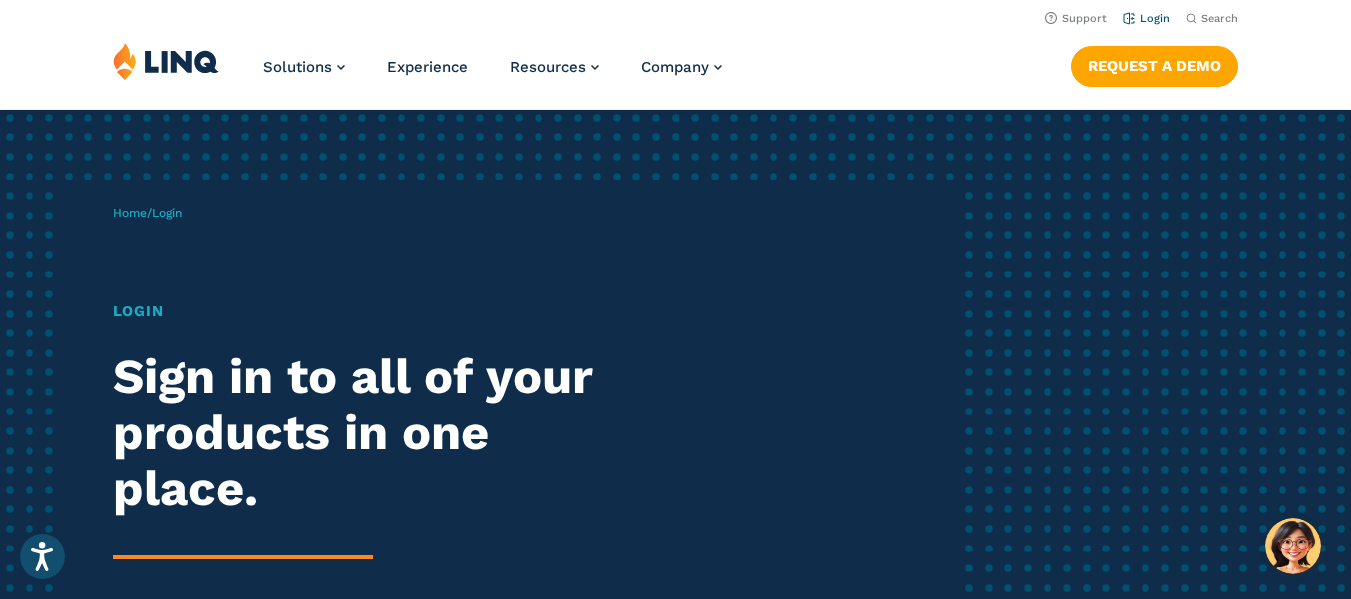 click on "Login" at bounding box center [1146, 18] 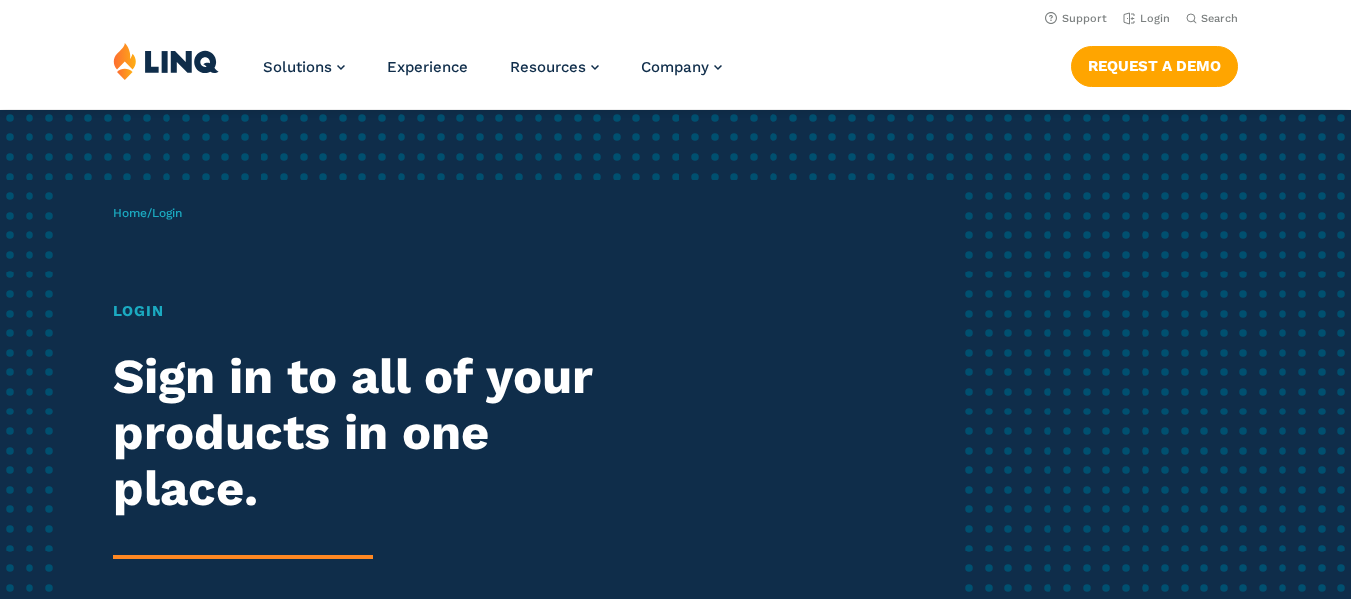 scroll, scrollTop: 0, scrollLeft: 0, axis: both 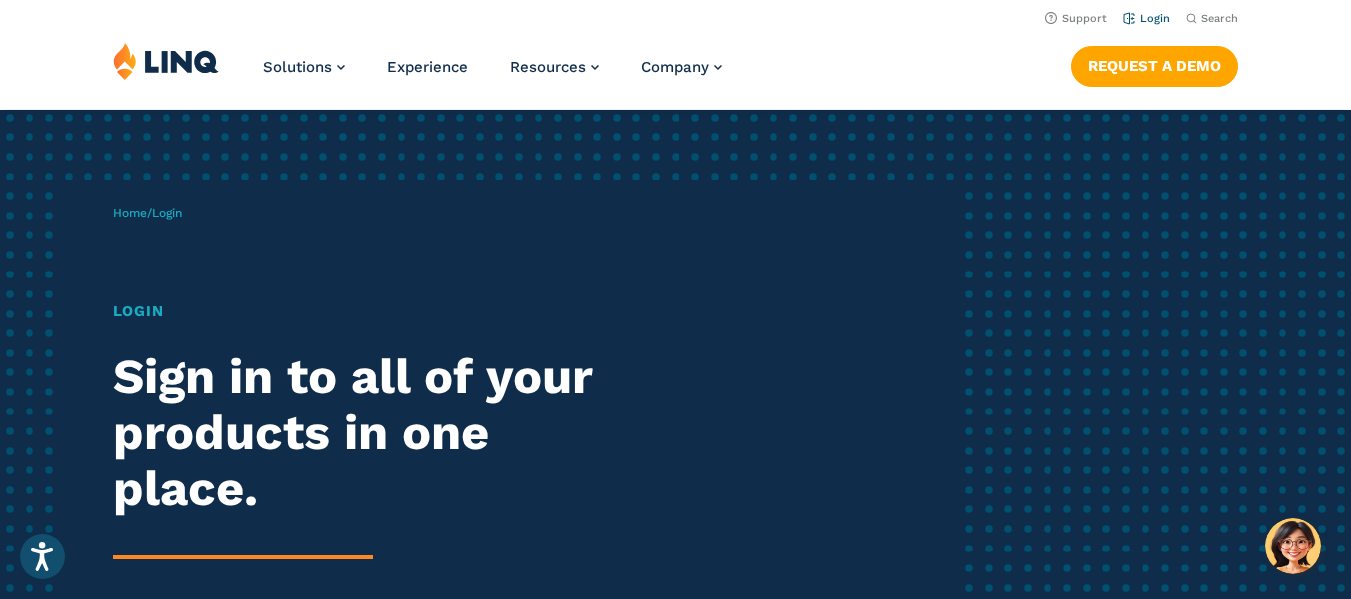 click on "Login" at bounding box center (1146, 18) 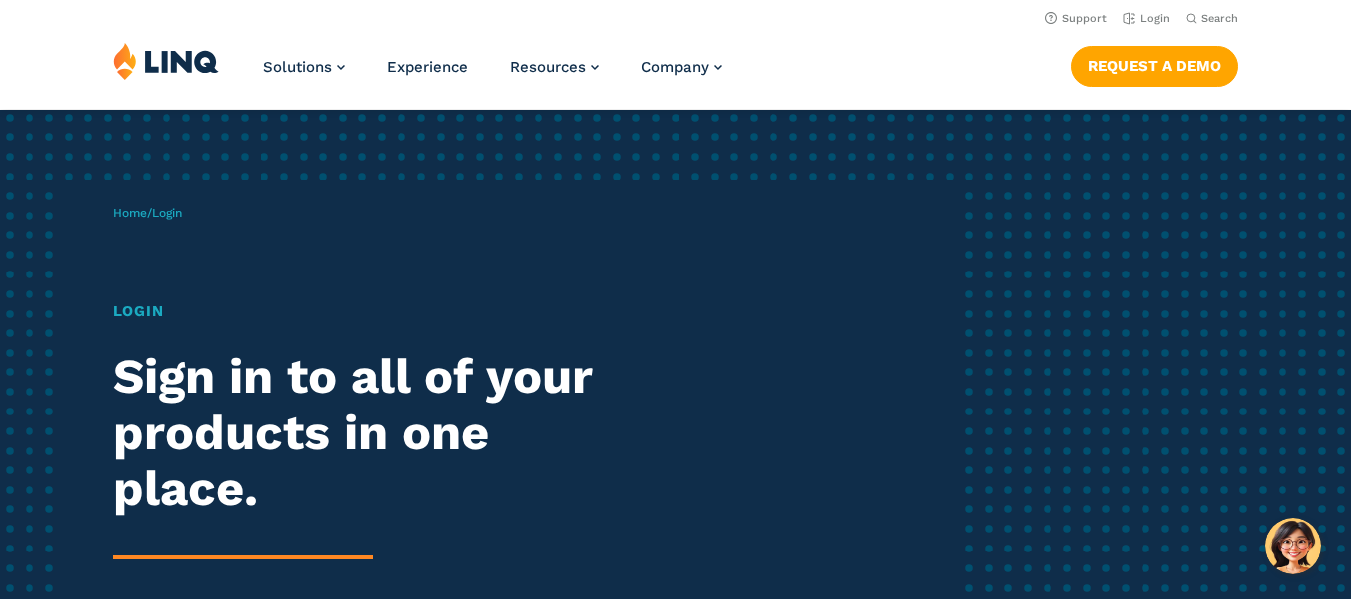 scroll, scrollTop: 0, scrollLeft: 0, axis: both 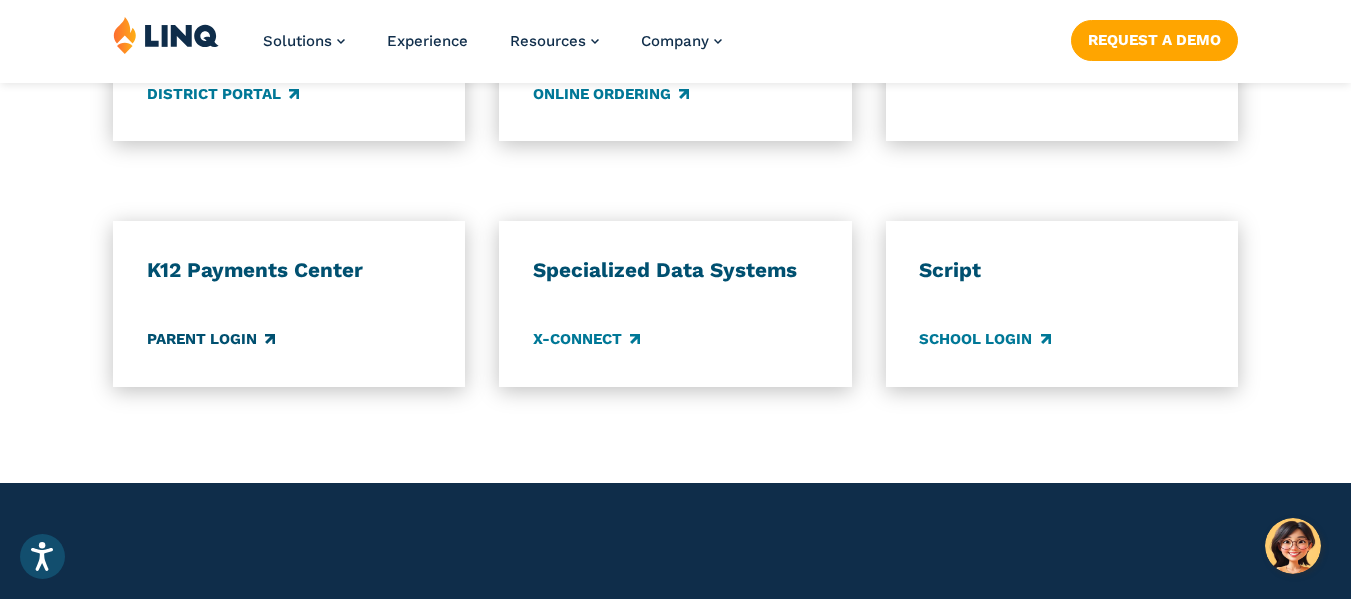 click on "Parent Login" at bounding box center [211, 340] 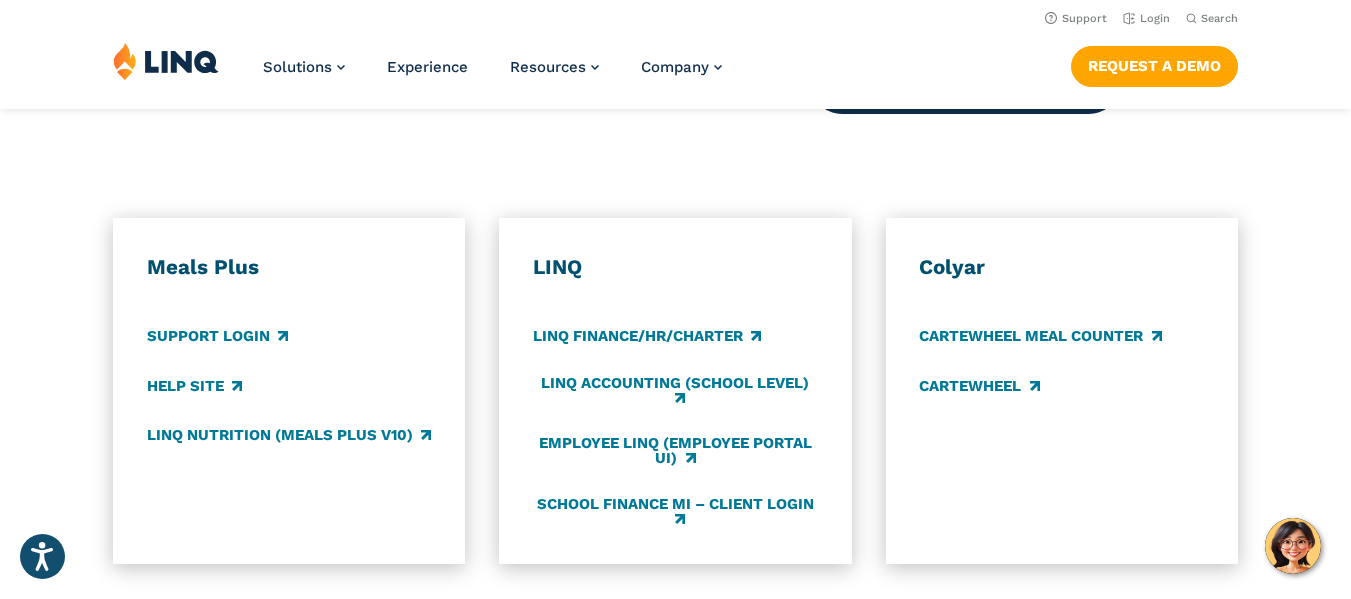 scroll, scrollTop: 1025, scrollLeft: 0, axis: vertical 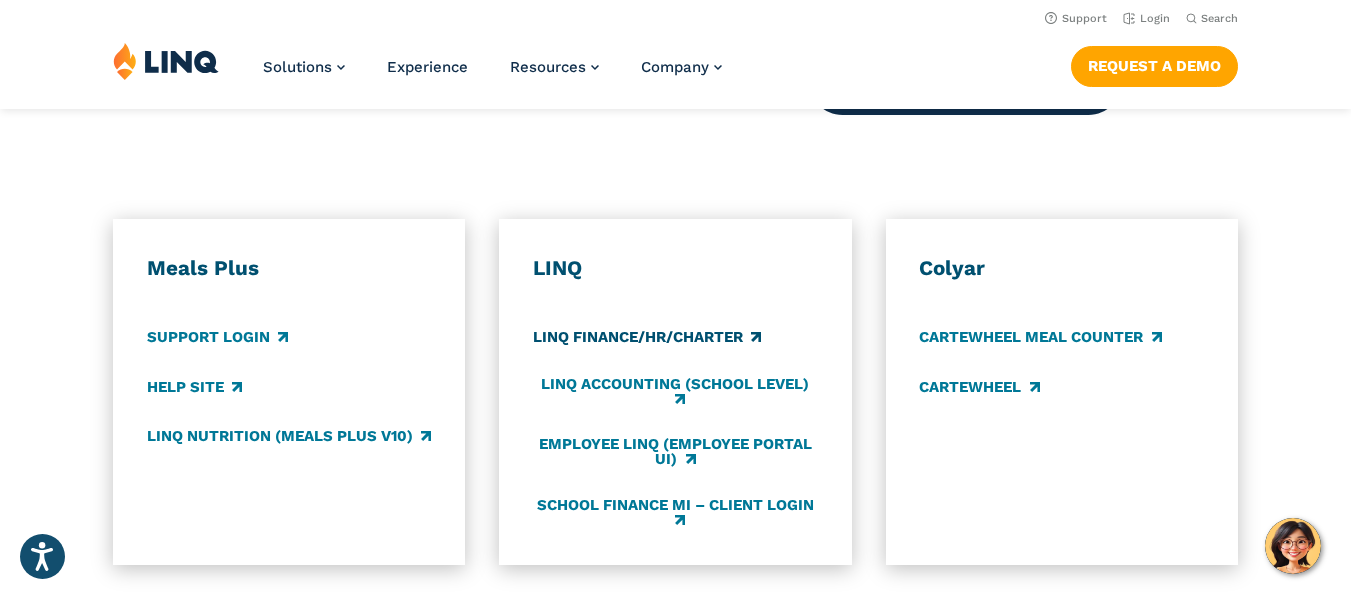 click on "LINQ Finance/HR/Charter" at bounding box center [647, 338] 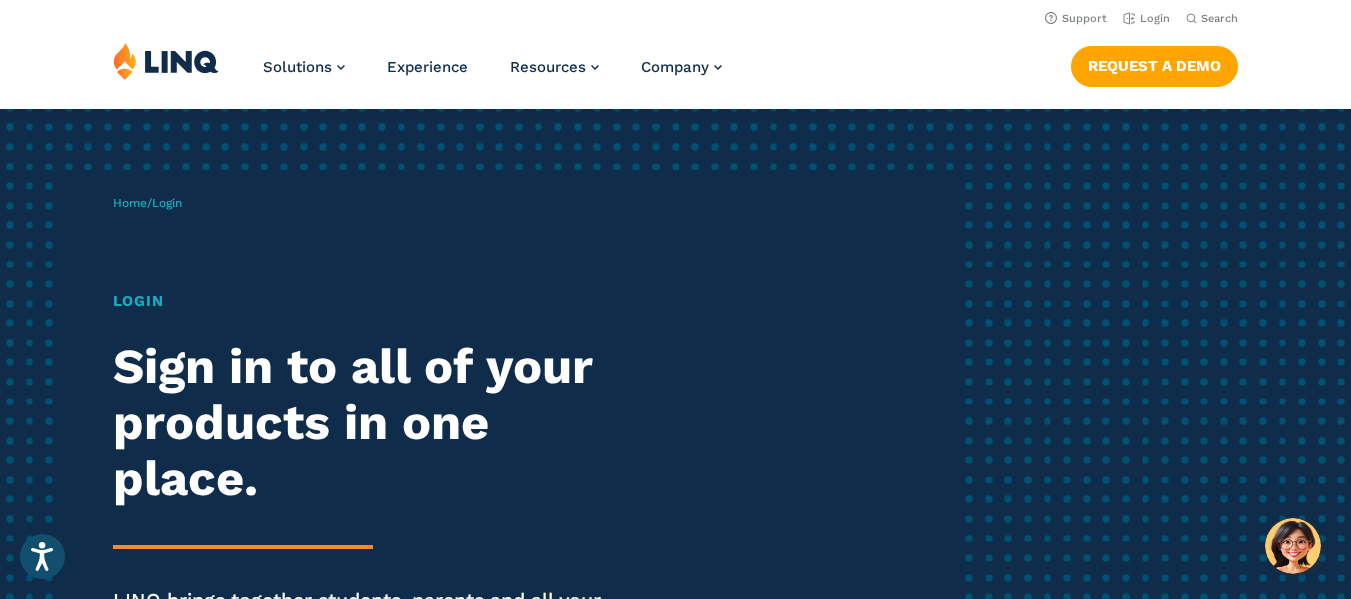 scroll, scrollTop: 0, scrollLeft: 0, axis: both 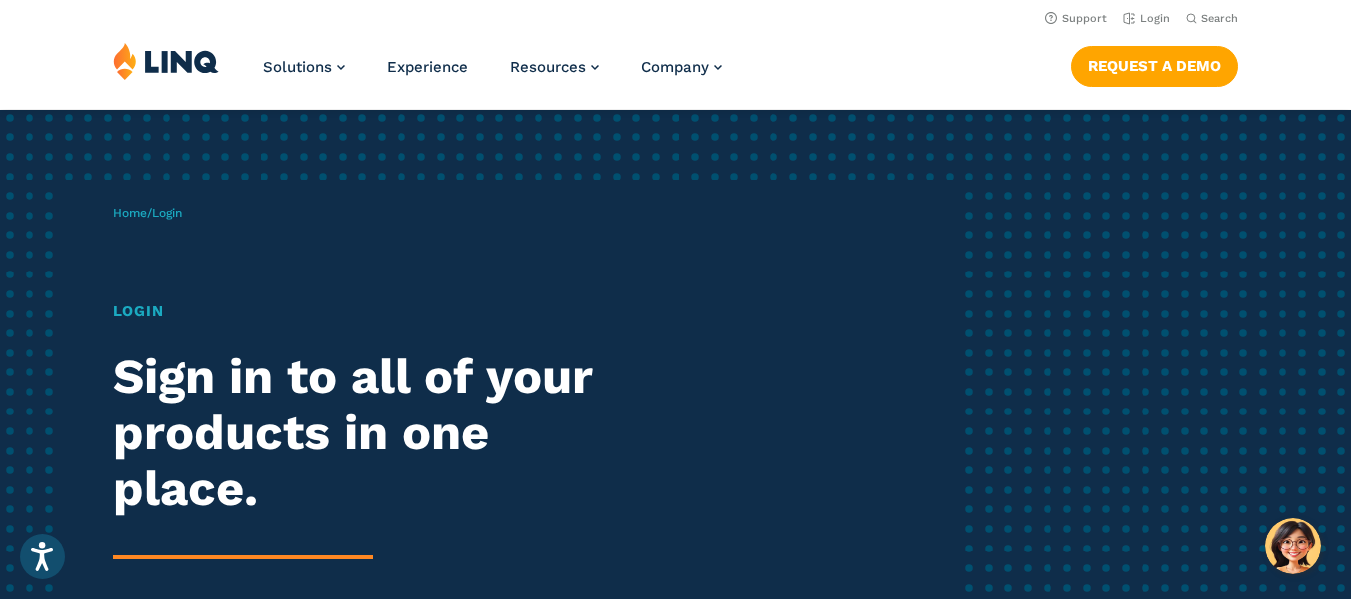click at bounding box center [166, 61] 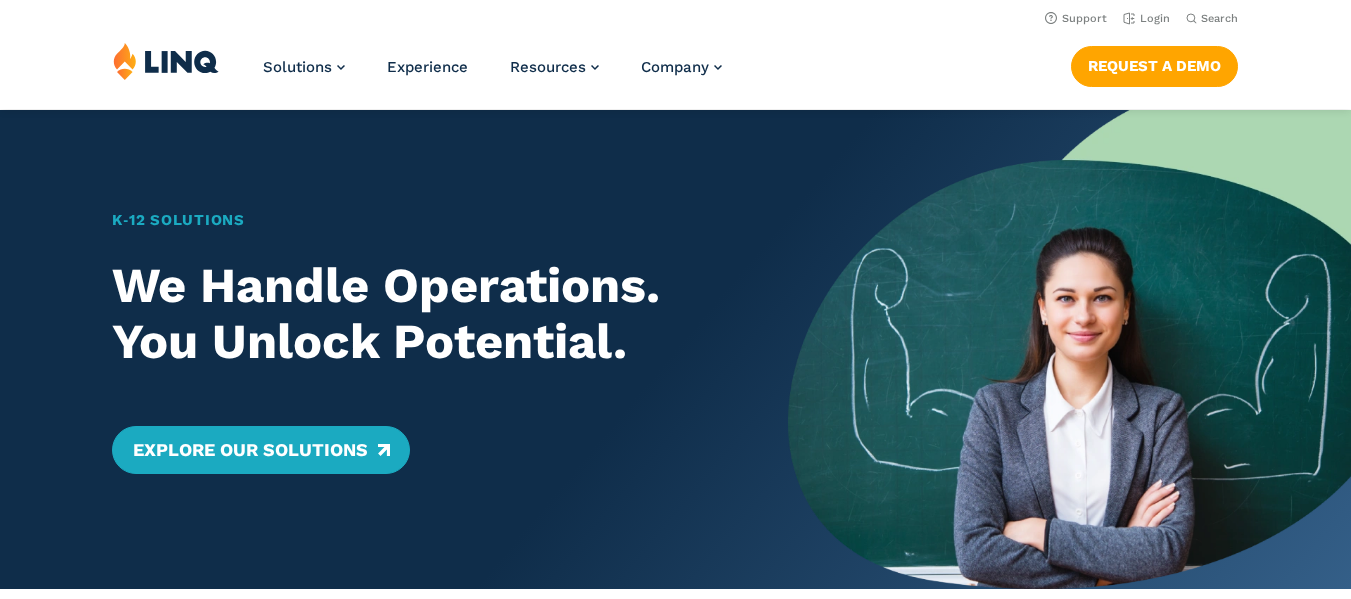 scroll, scrollTop: 0, scrollLeft: 0, axis: both 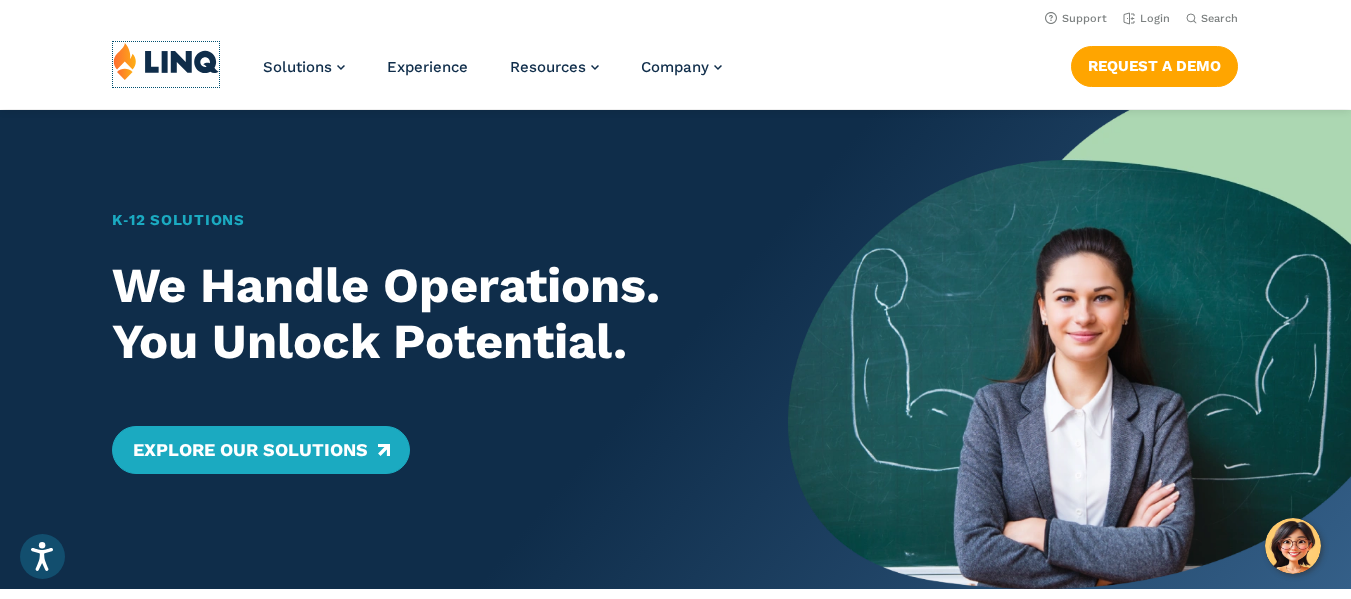 click at bounding box center (166, 61) 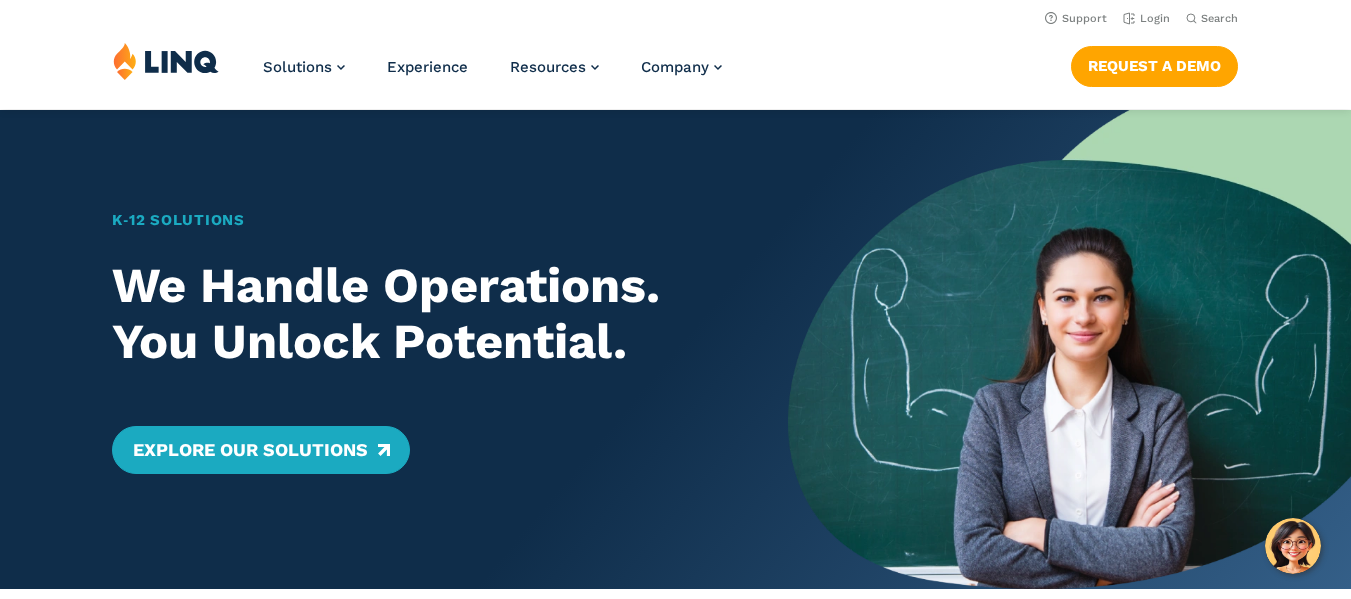 scroll, scrollTop: 0, scrollLeft: 0, axis: both 